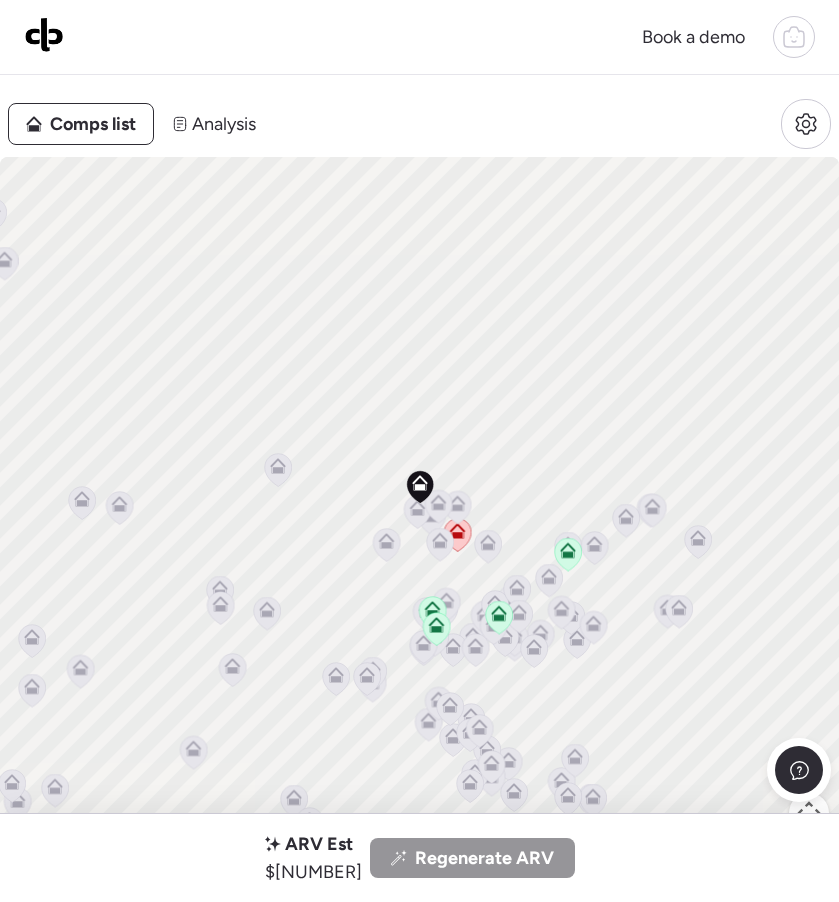 scroll, scrollTop: 0, scrollLeft: 0, axis: both 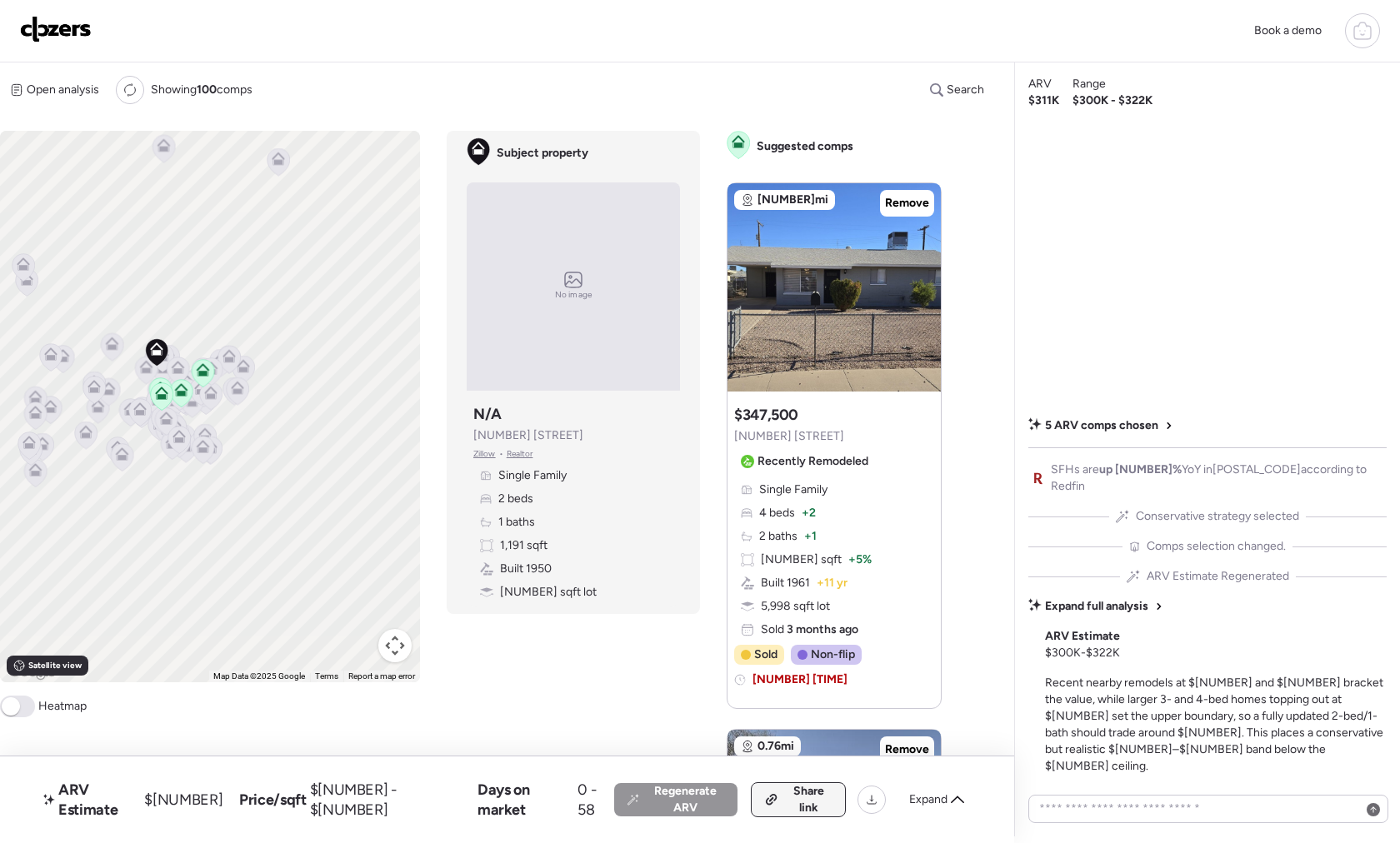 click on "Share link" at bounding box center (808, 800) 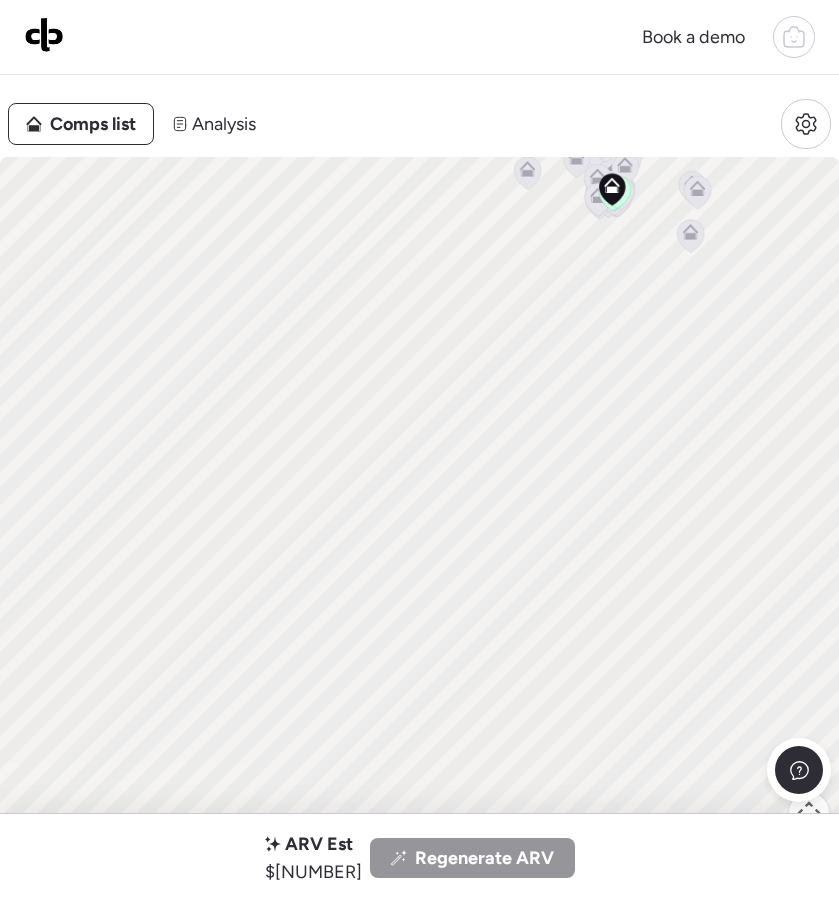 click at bounding box center (44, 34) 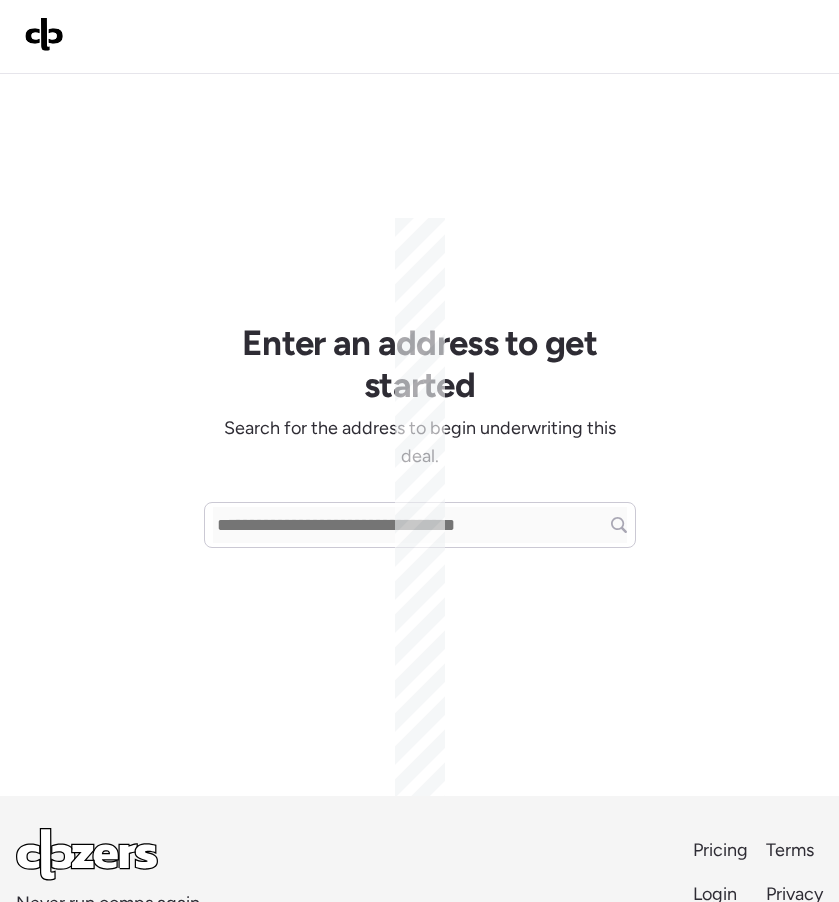 scroll, scrollTop: 0, scrollLeft: 0, axis: both 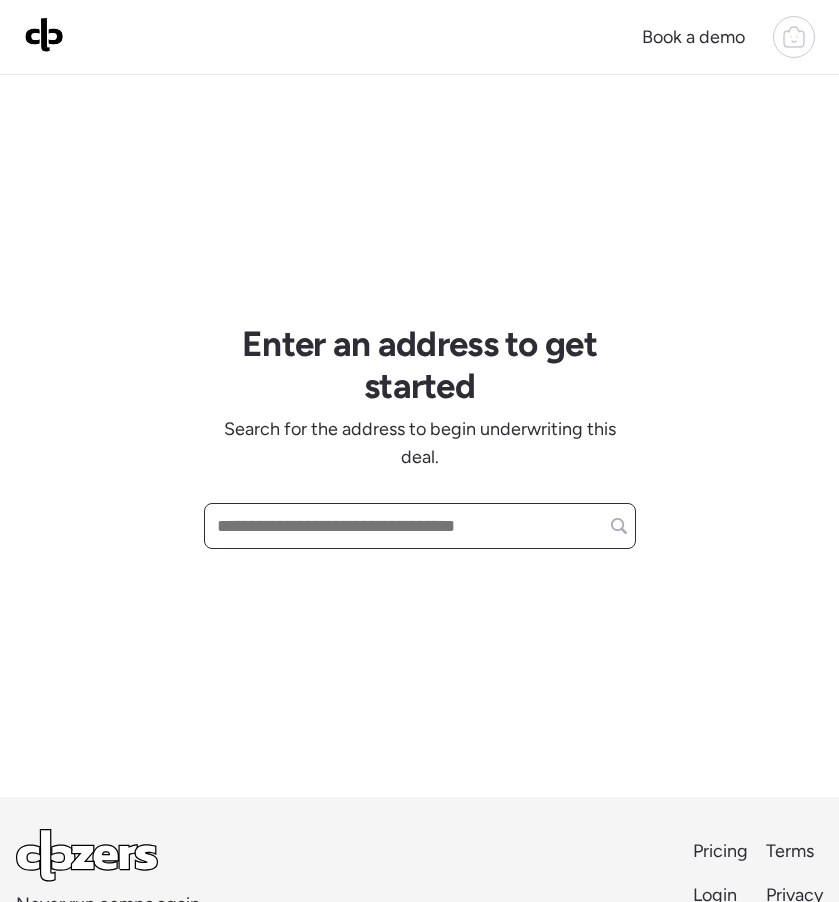 paste on "**********" 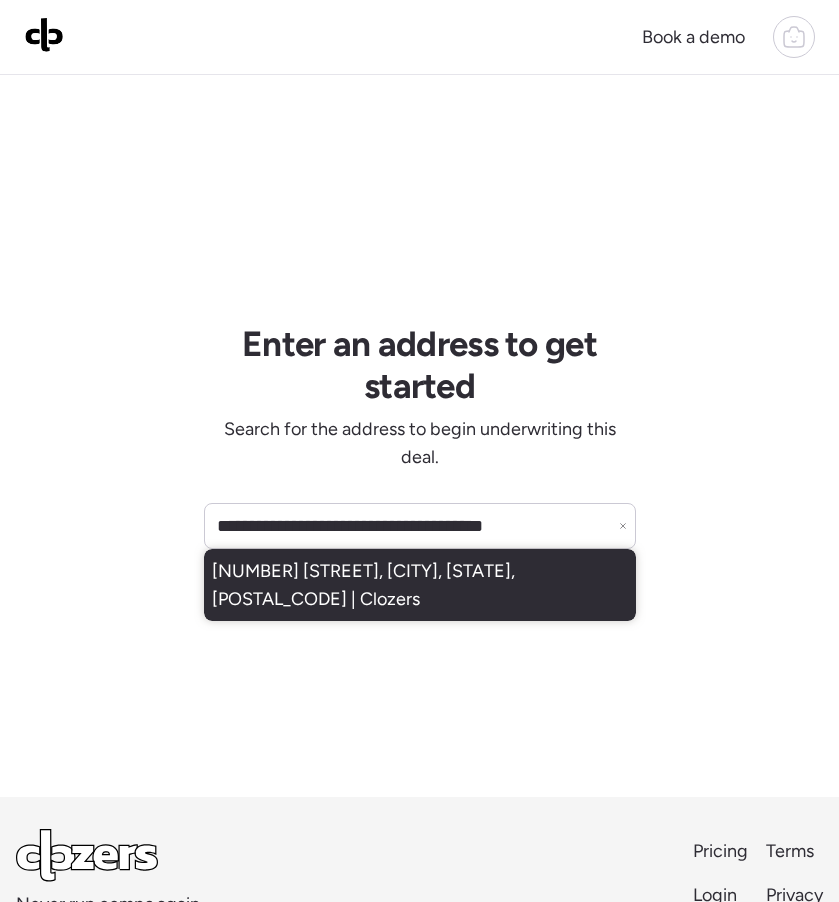 click on "[NUMBER] [STREET], [CITY], [STATE], [POSTAL_CODE] | Clozers" at bounding box center [420, 585] 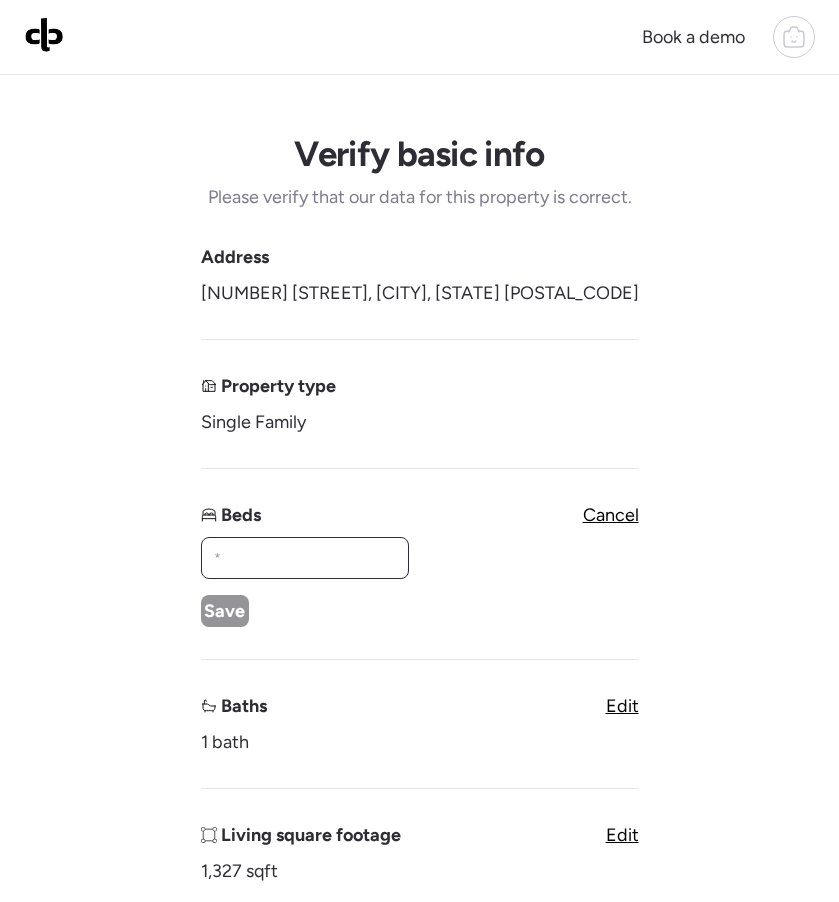 click at bounding box center (305, 558) 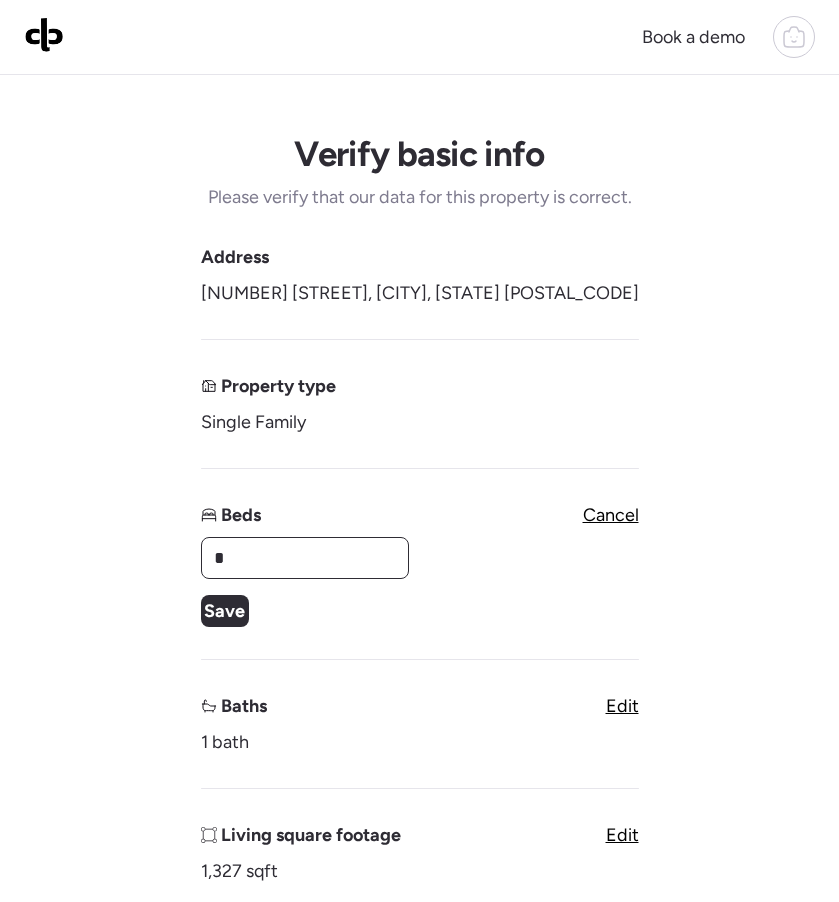 type on "*" 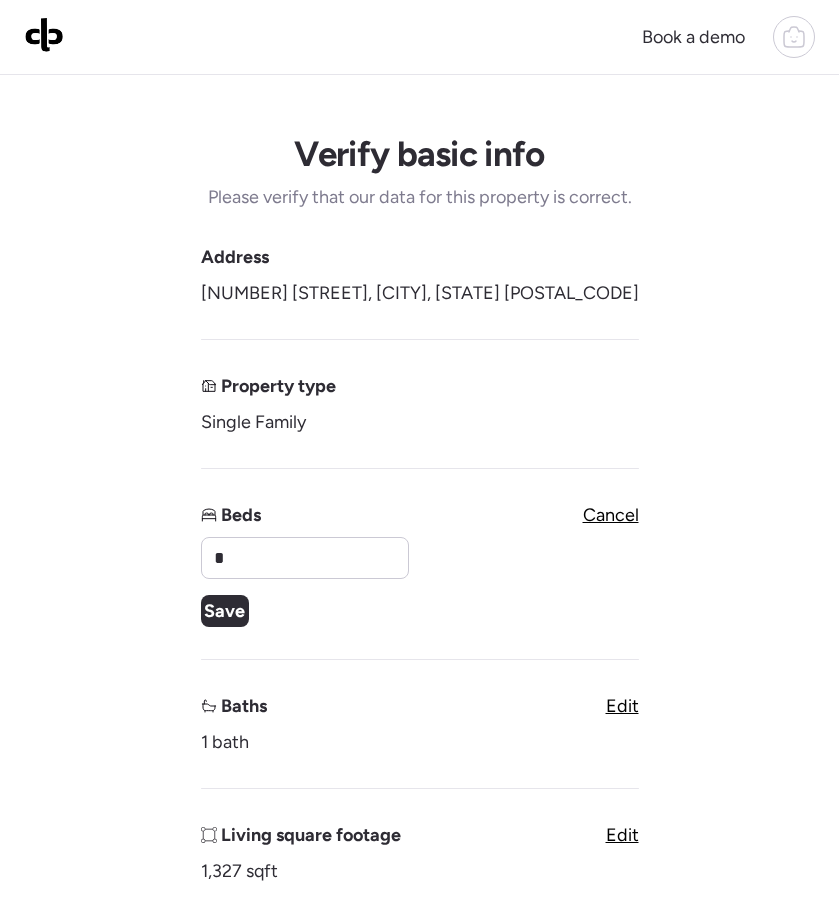 click on "Save" at bounding box center [224, 611] 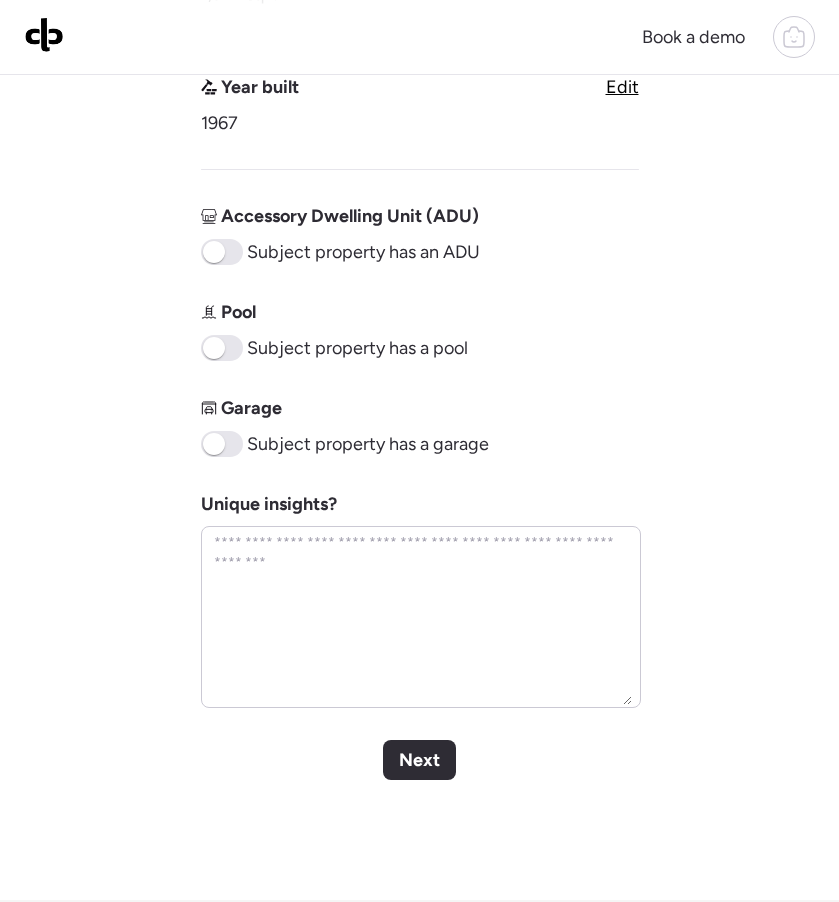 scroll, scrollTop: 814, scrollLeft: 0, axis: vertical 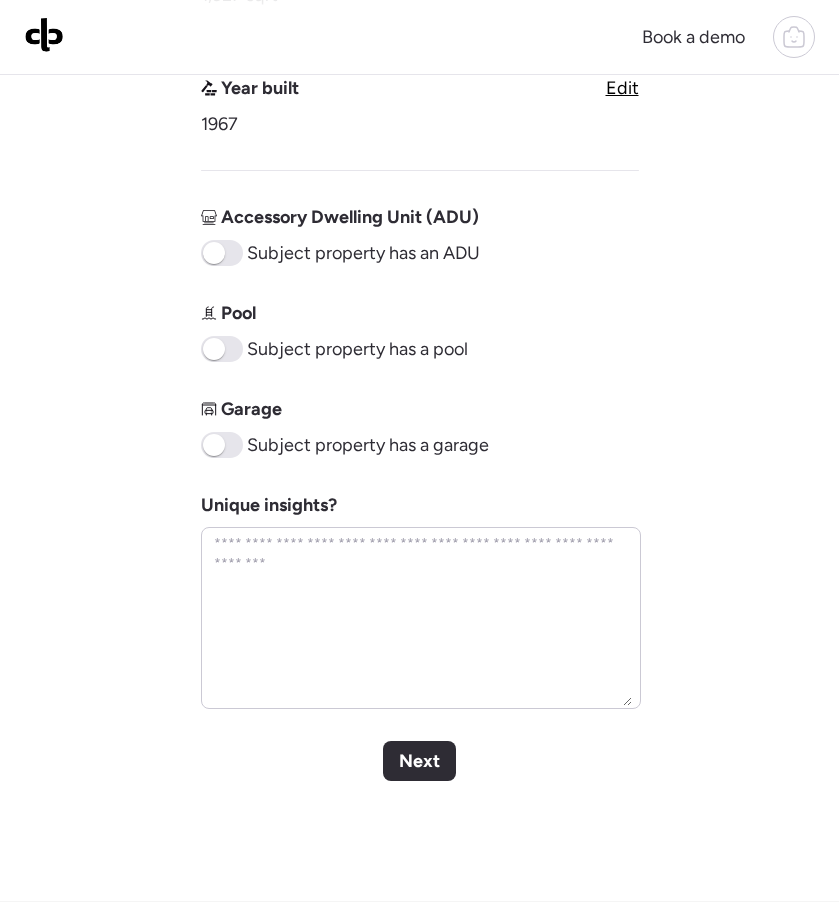 click on "Next" at bounding box center [419, 761] 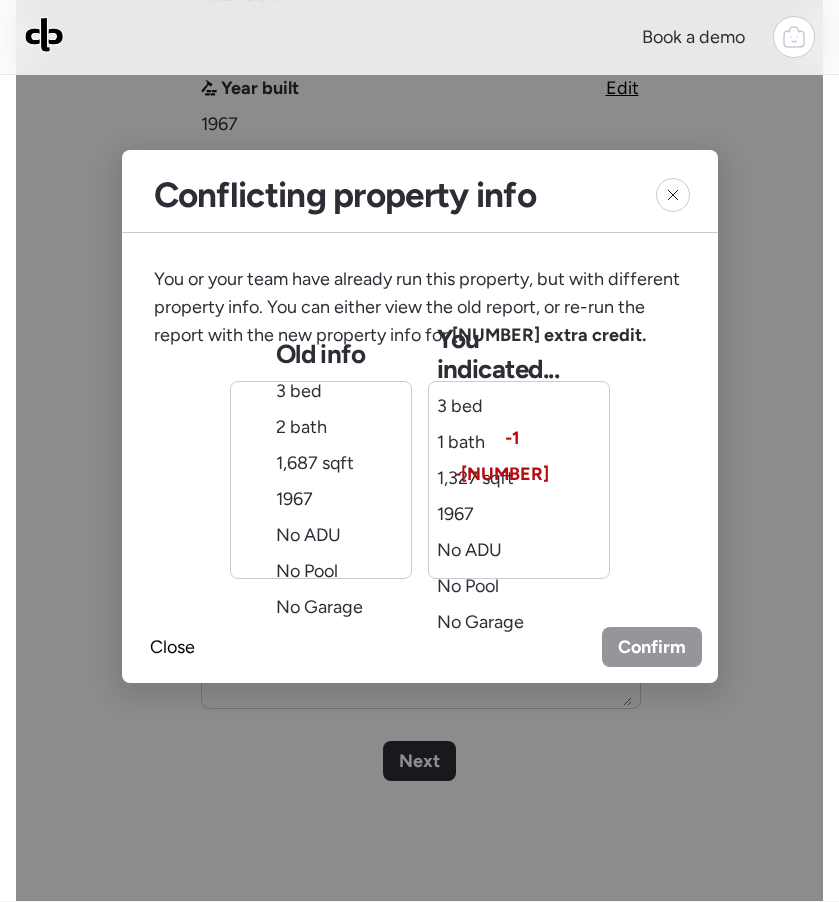 click on "1,687 sqft" at bounding box center (315, 463) 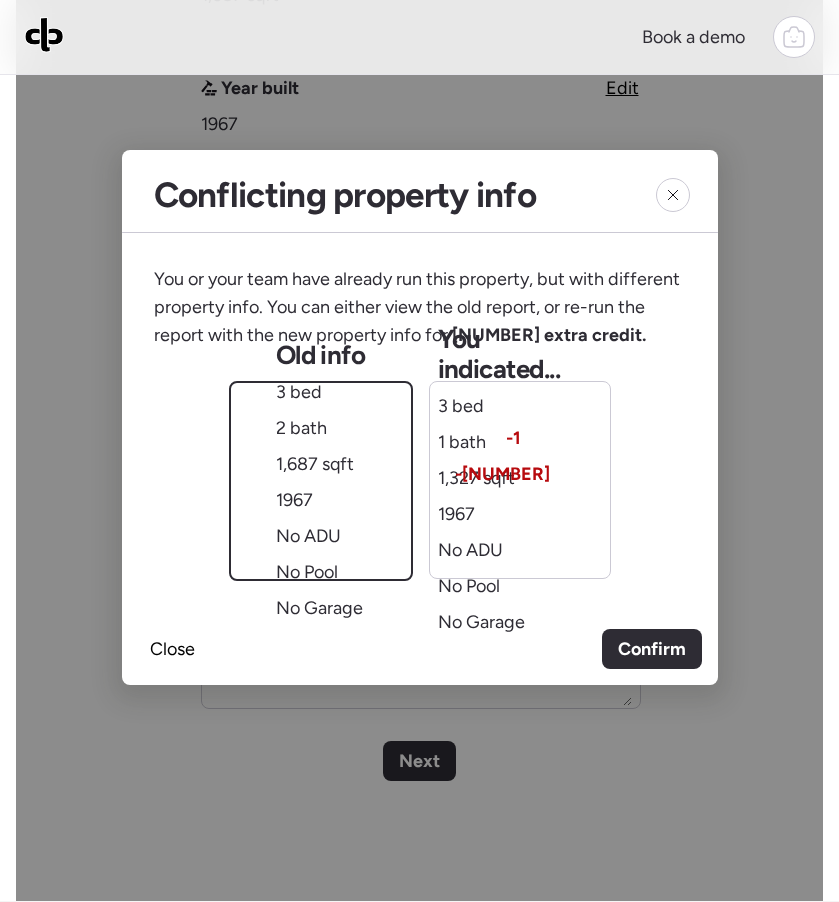 click on "Confirm" at bounding box center [652, 649] 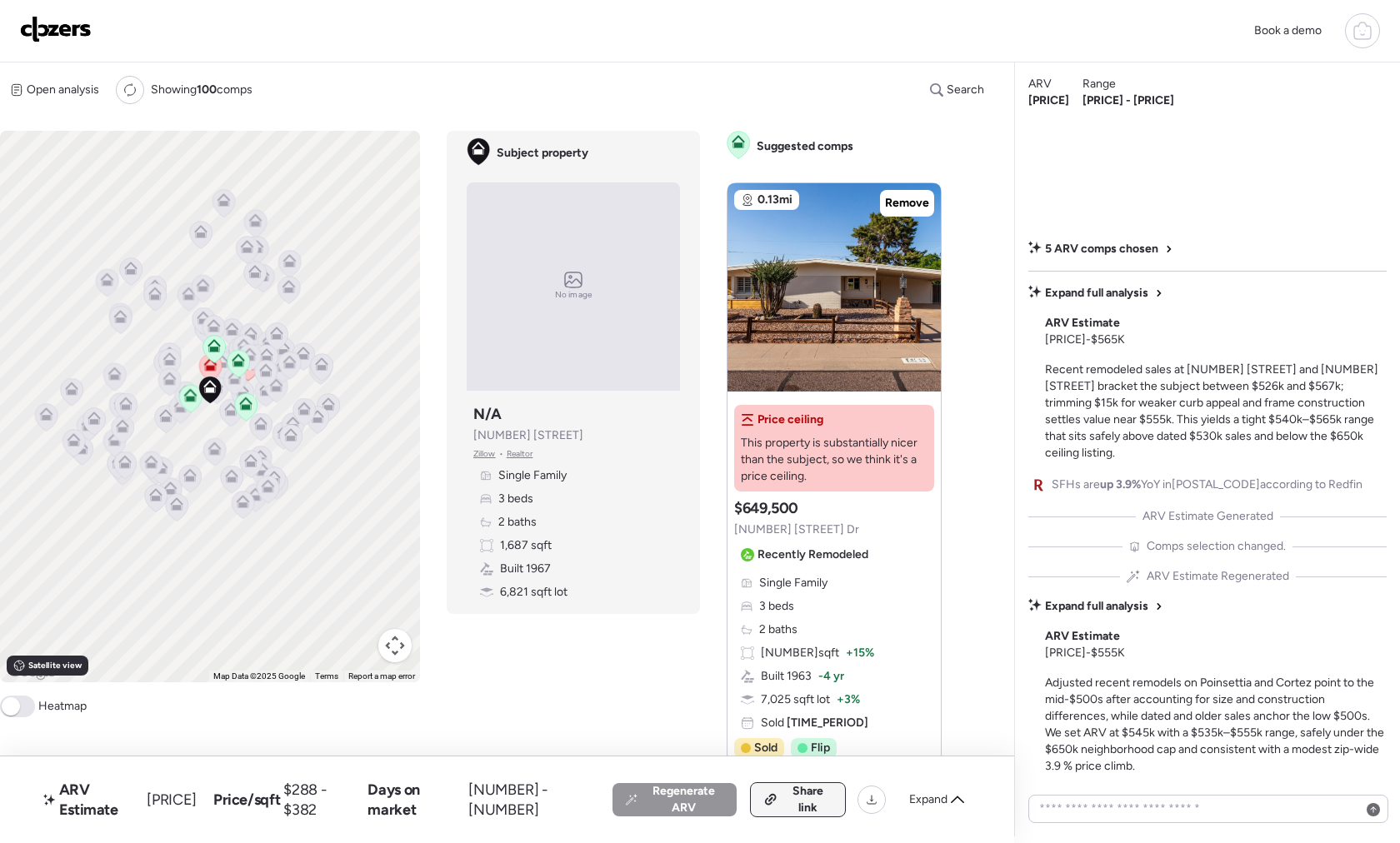click on "Share link" at bounding box center [798, 800] 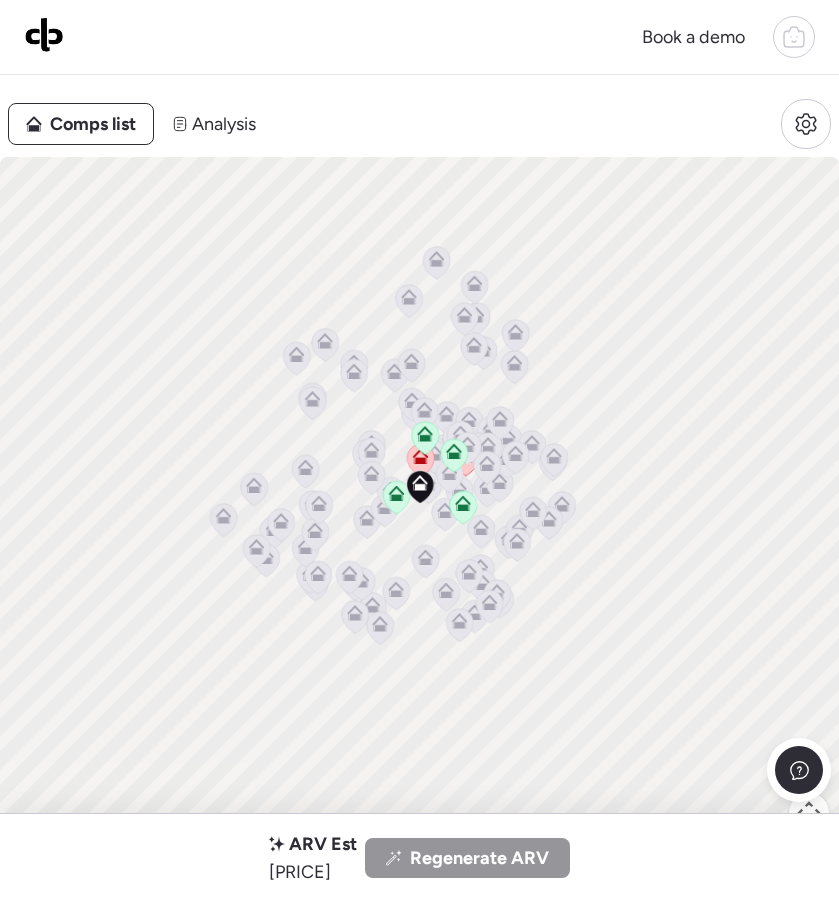click at bounding box center [44, 34] 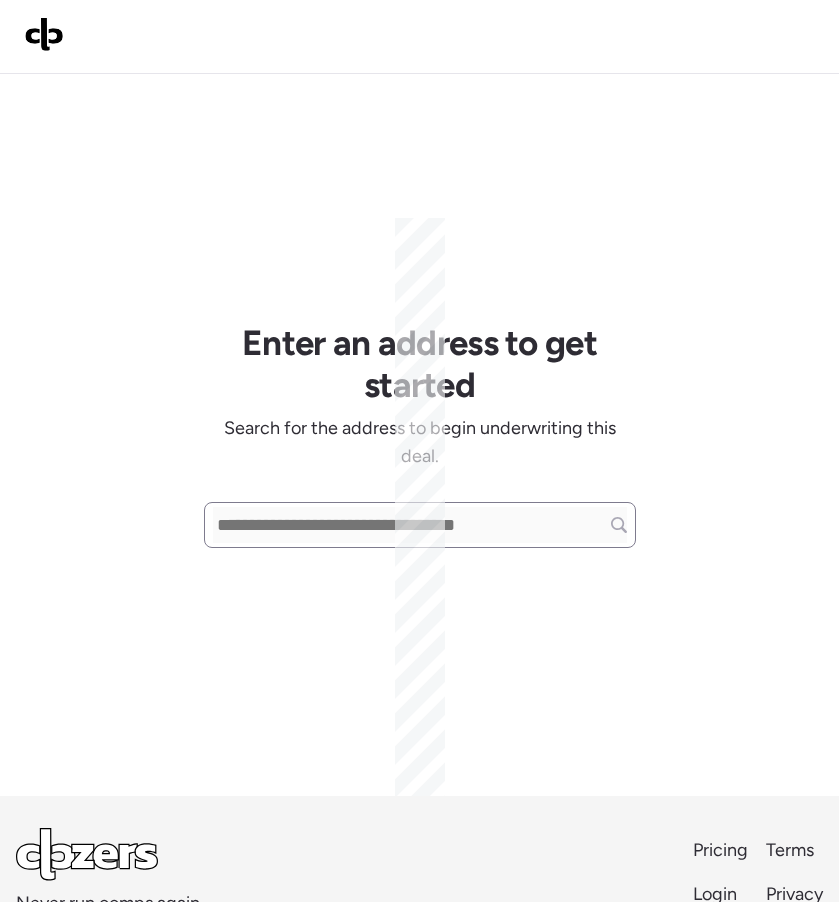 scroll, scrollTop: 0, scrollLeft: 0, axis: both 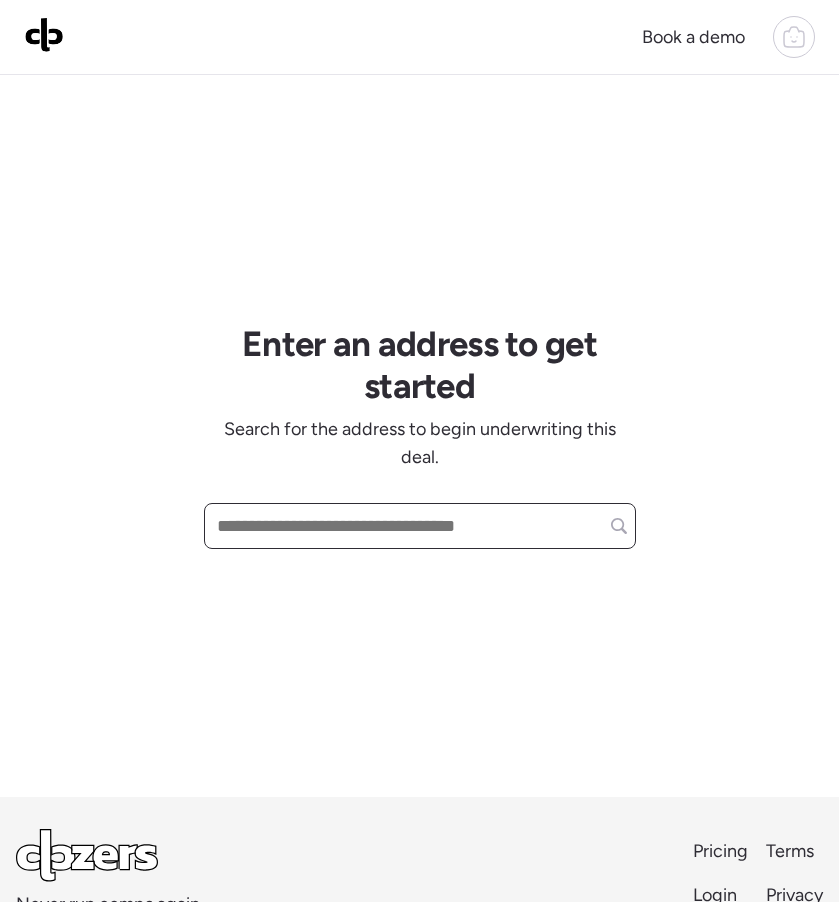 click at bounding box center [420, 526] 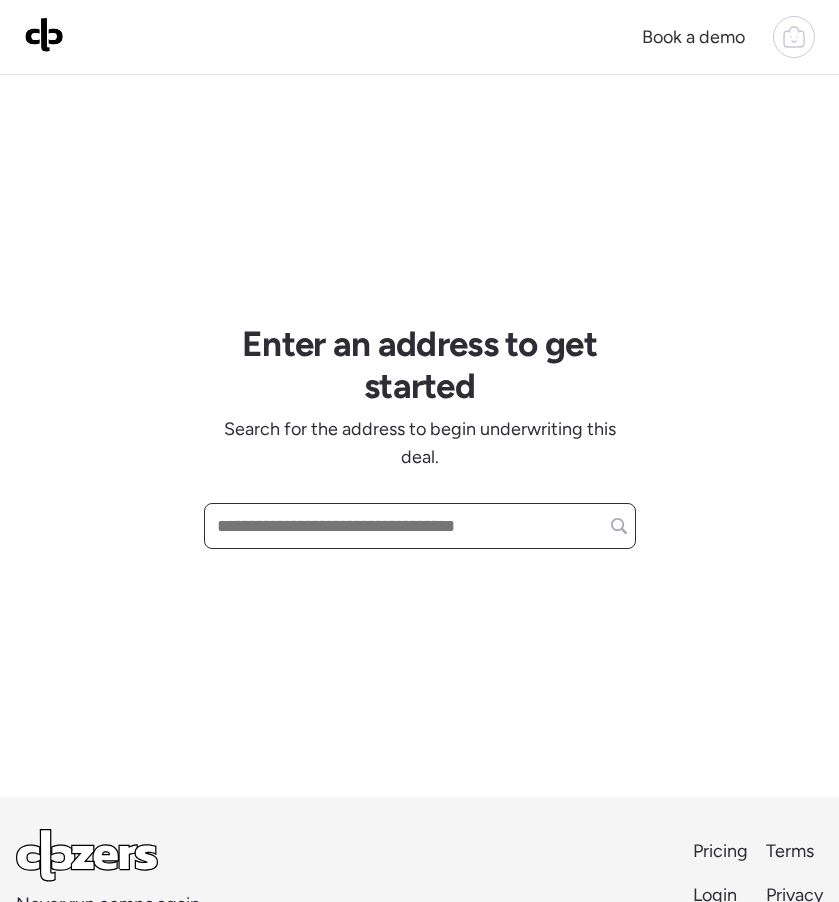 paste on "**********" 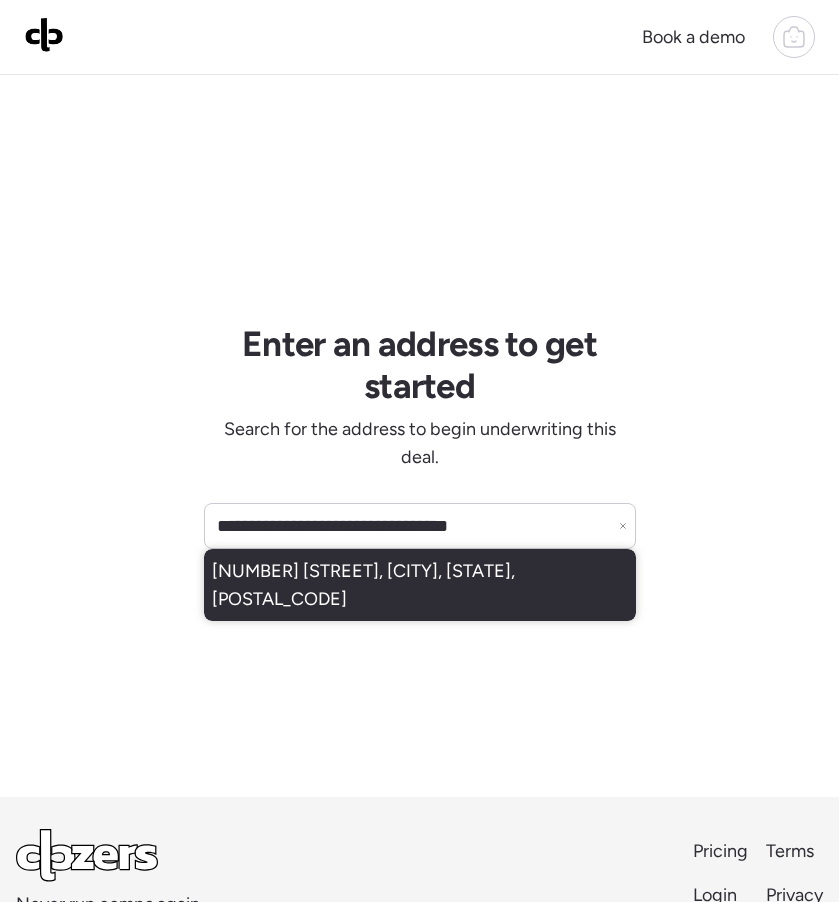 click on "7323 N 16th Pl, Phoenix, AZ, 85020" at bounding box center [420, 585] 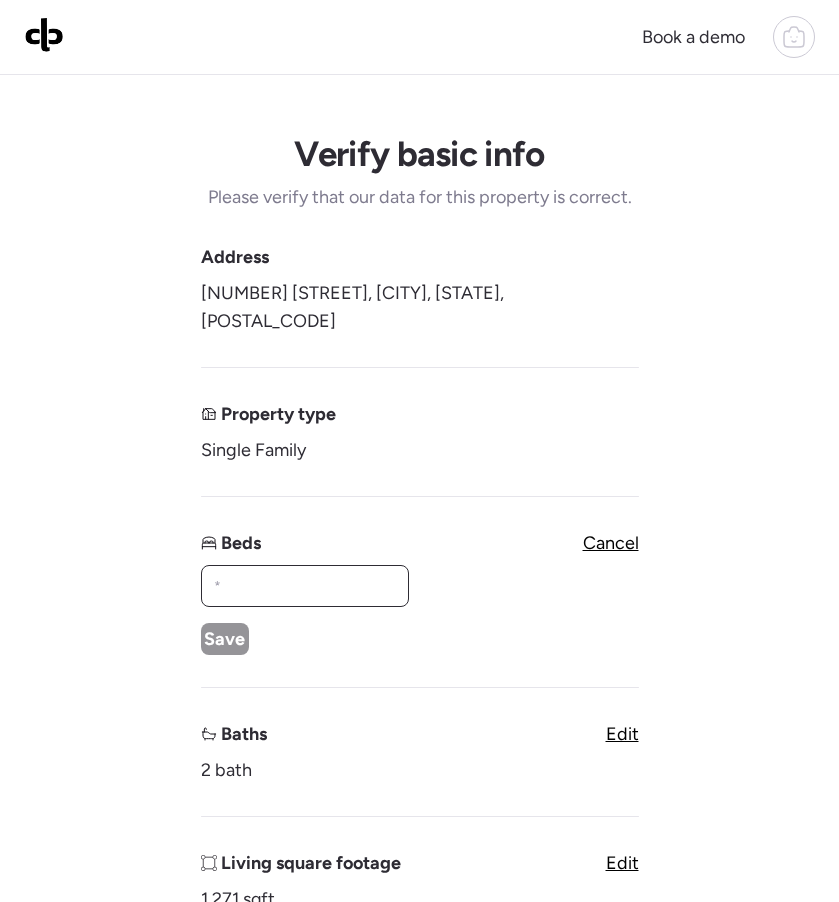 click at bounding box center [305, 586] 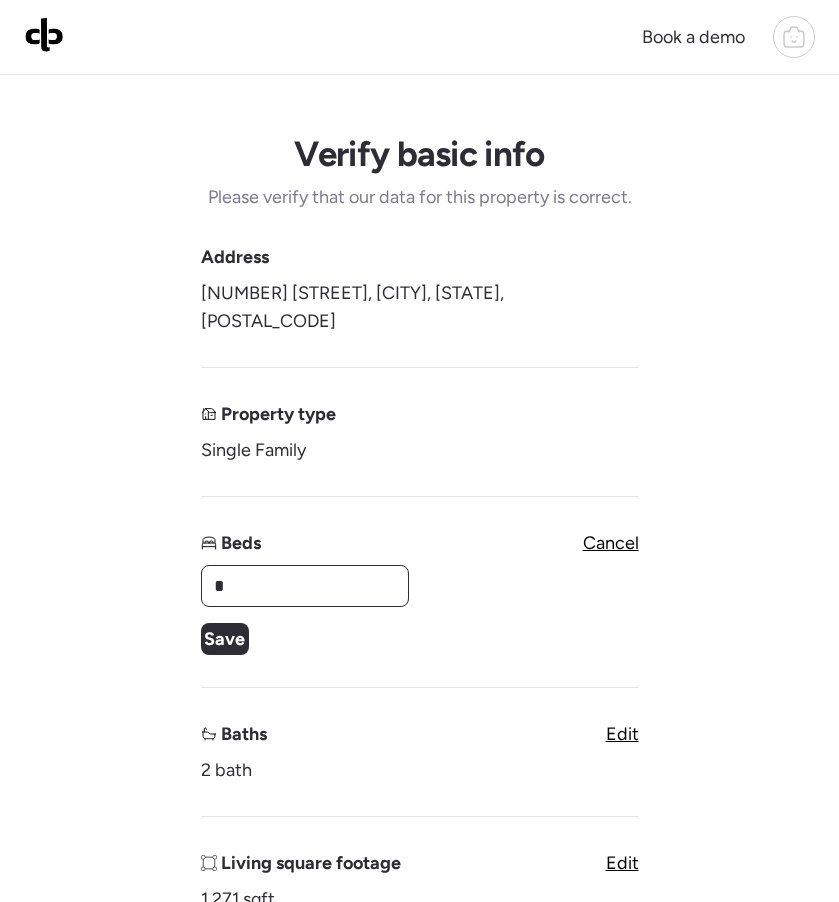 type on "*" 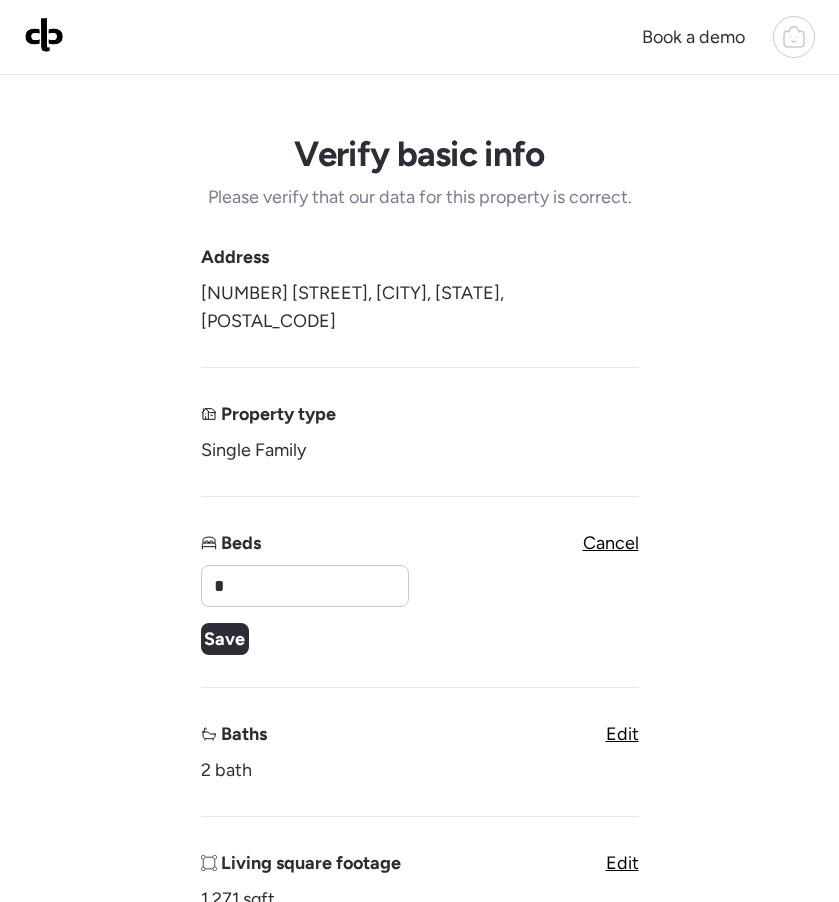 click on "Save" at bounding box center [224, 639] 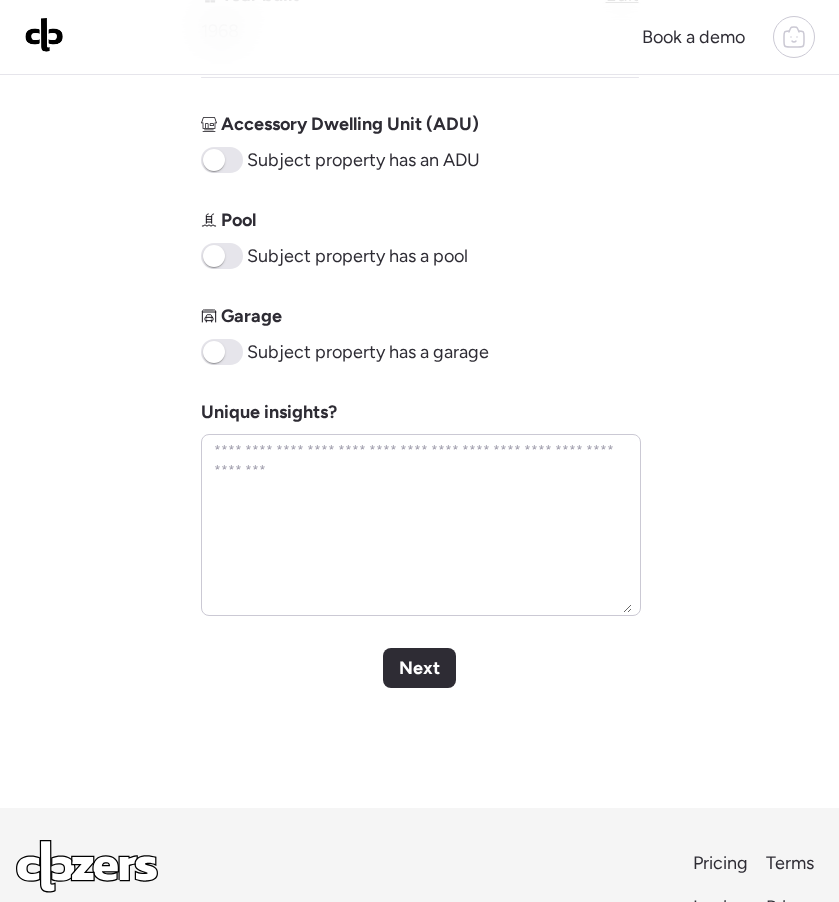 click on "Next" at bounding box center (419, 668) 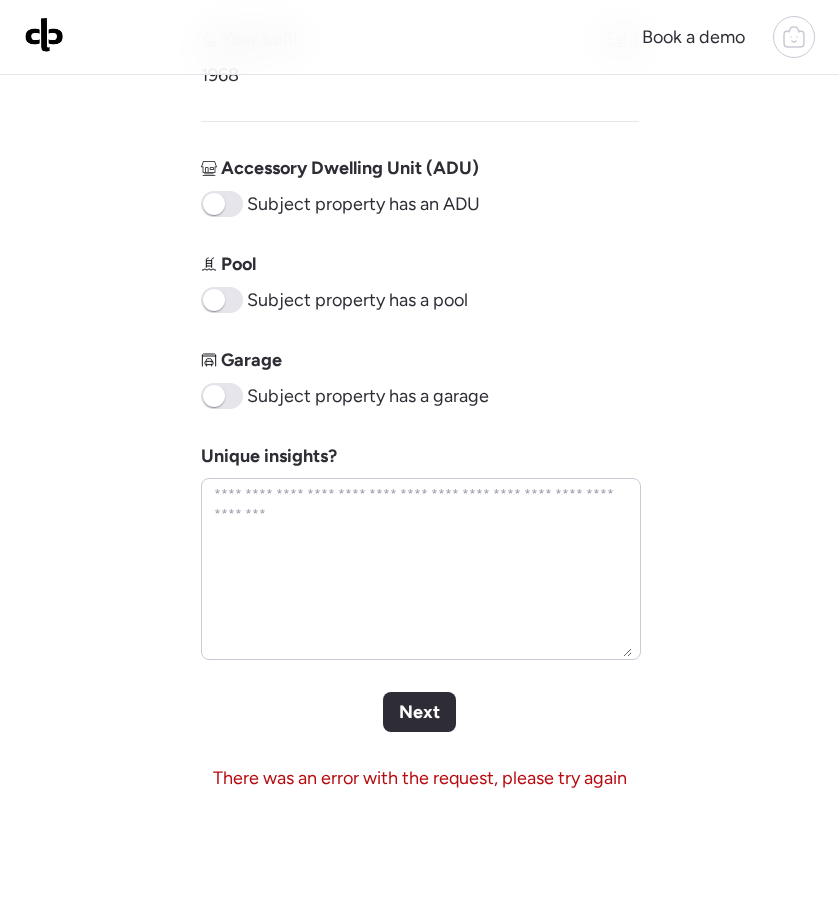 scroll, scrollTop: 895, scrollLeft: 0, axis: vertical 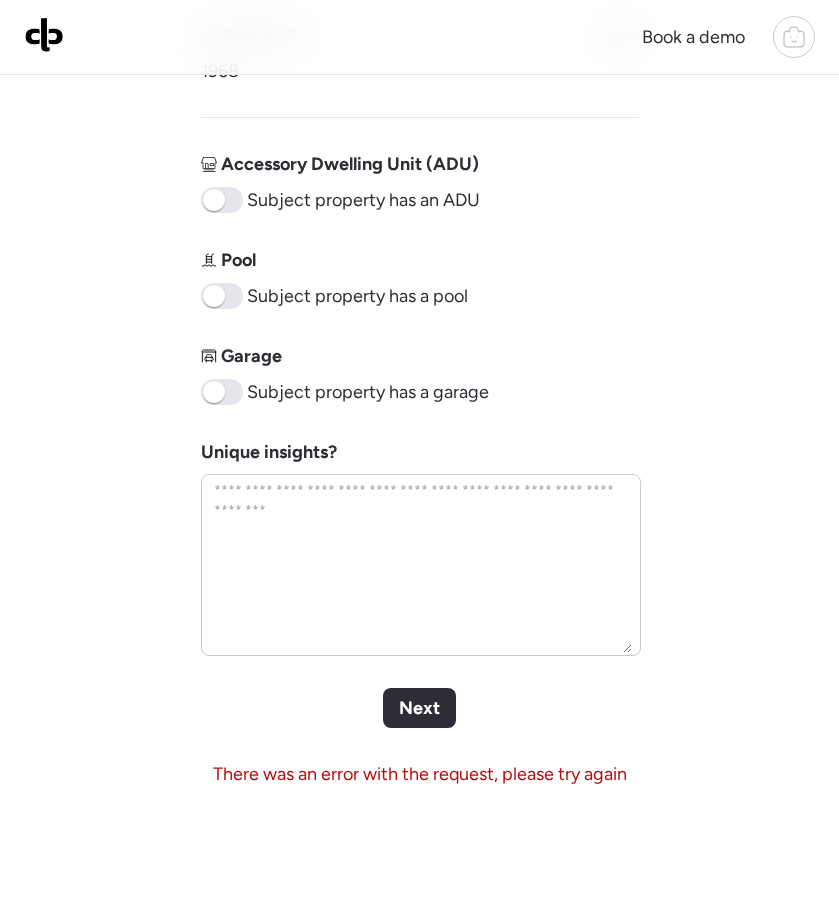 click on "Next" at bounding box center (419, 708) 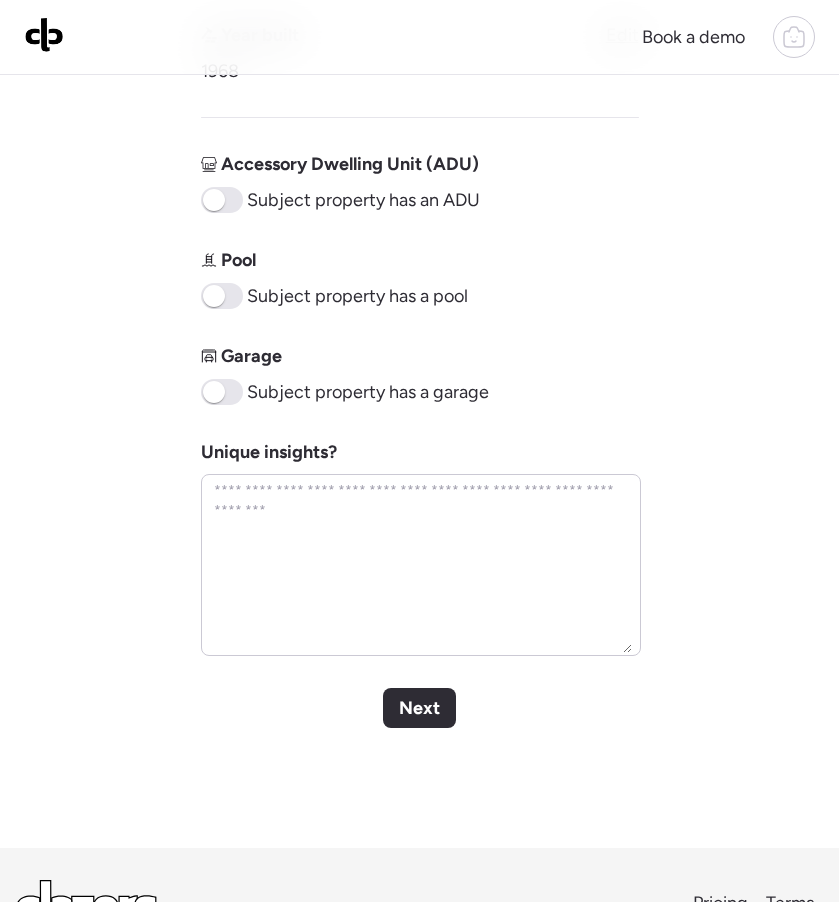 click on "Next" at bounding box center (419, 708) 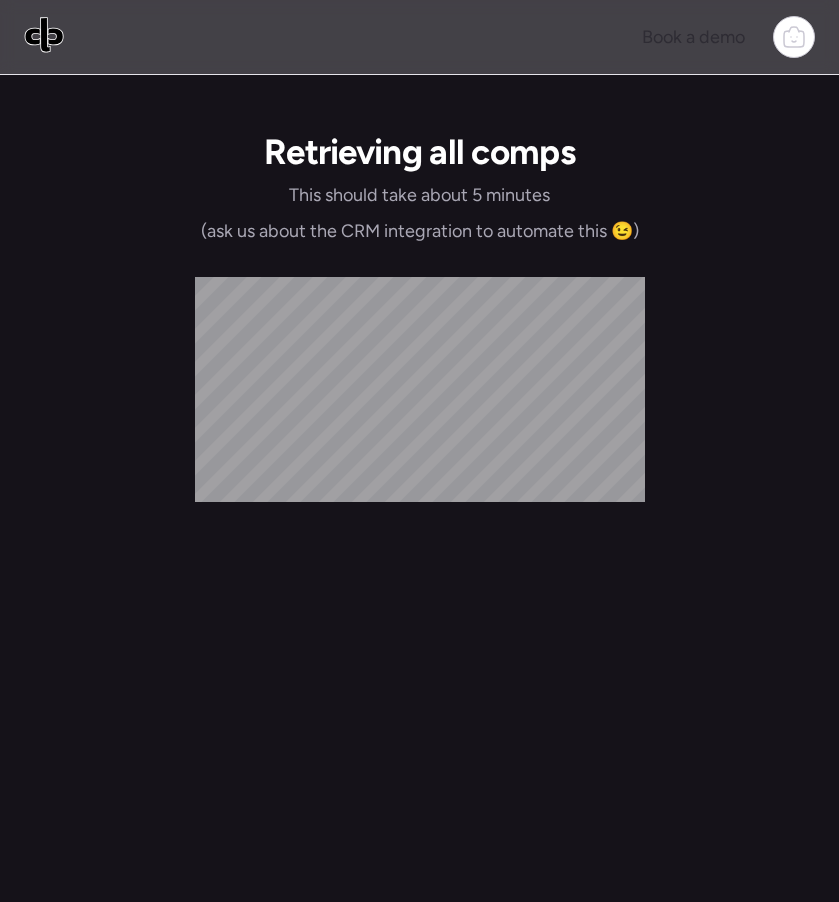 scroll, scrollTop: 4, scrollLeft: 0, axis: vertical 